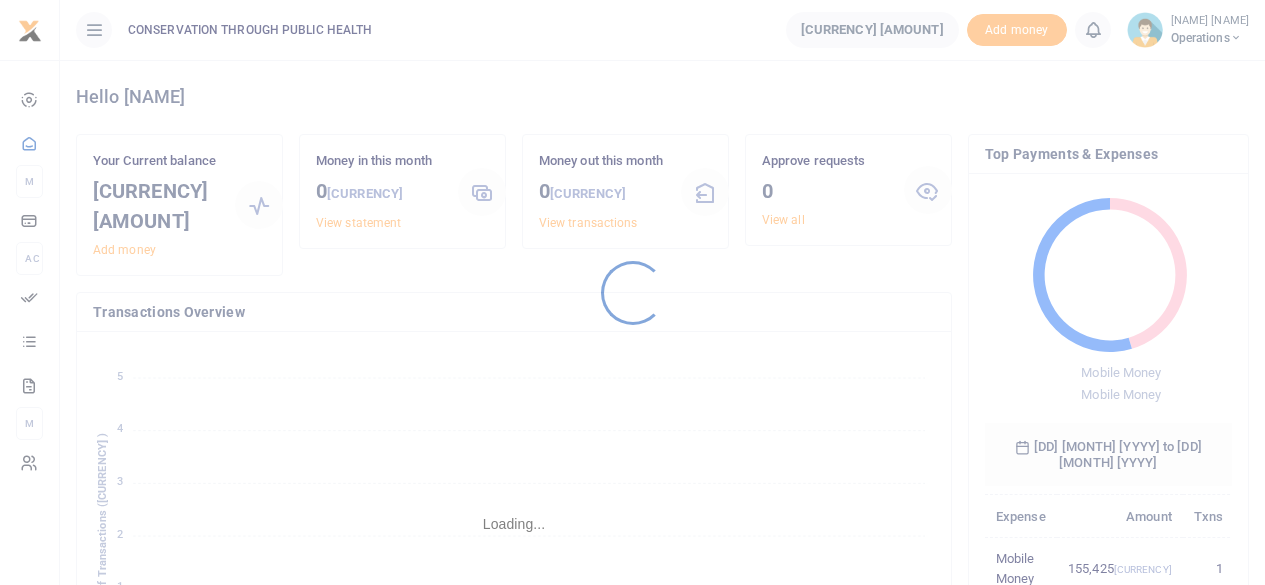 scroll, scrollTop: 0, scrollLeft: 0, axis: both 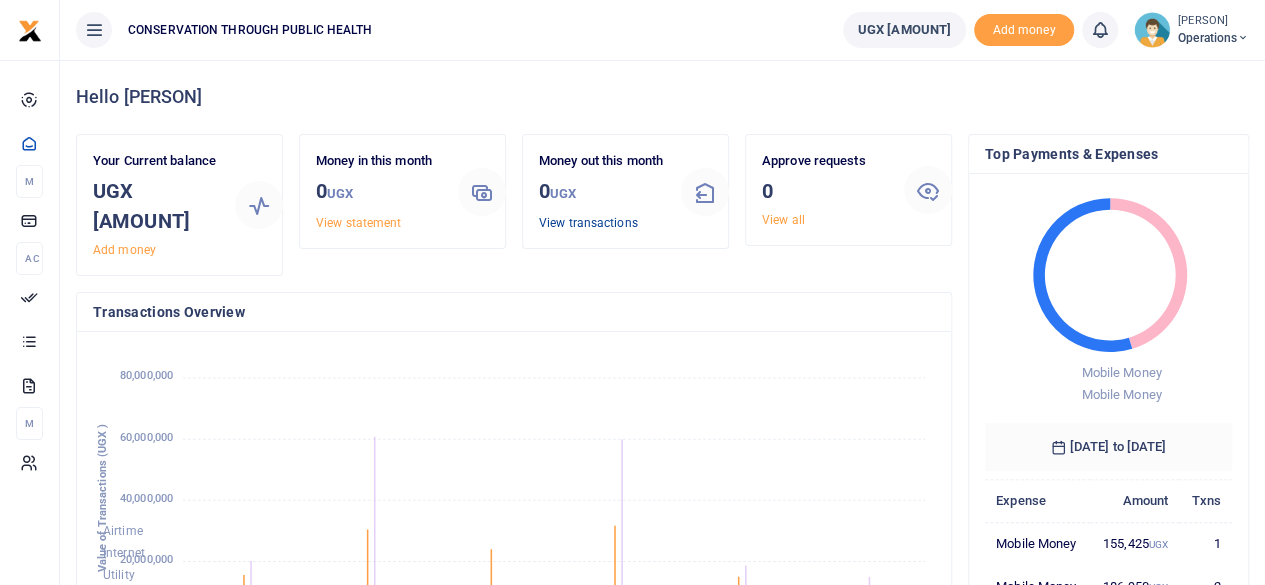 click on "View transactions" at bounding box center [588, 223] 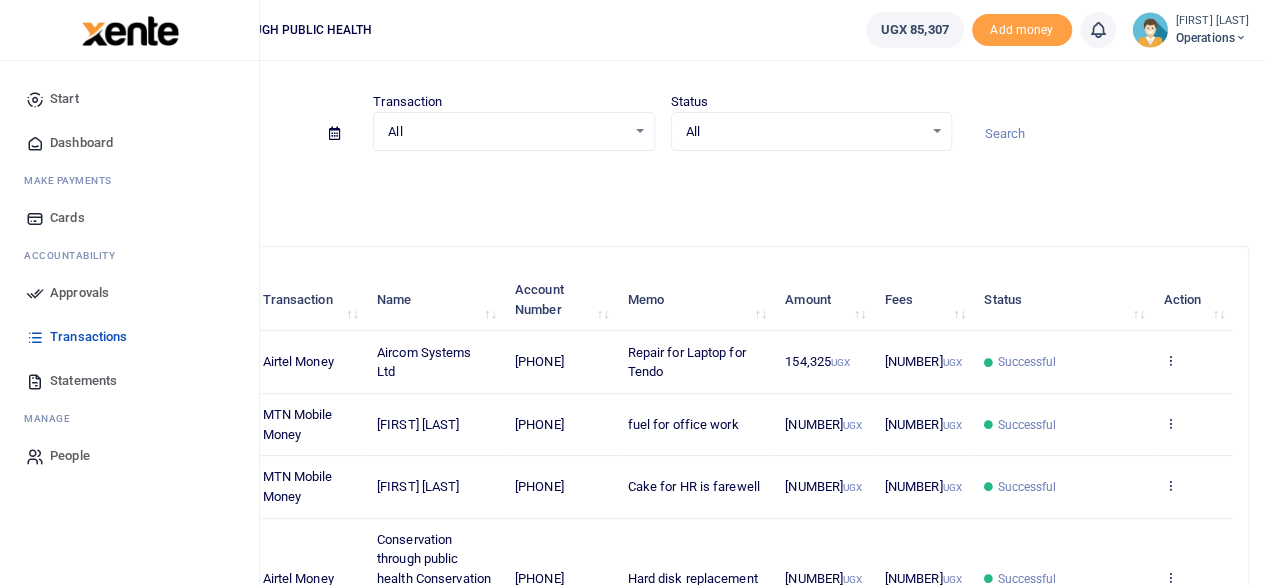 scroll, scrollTop: 0, scrollLeft: 0, axis: both 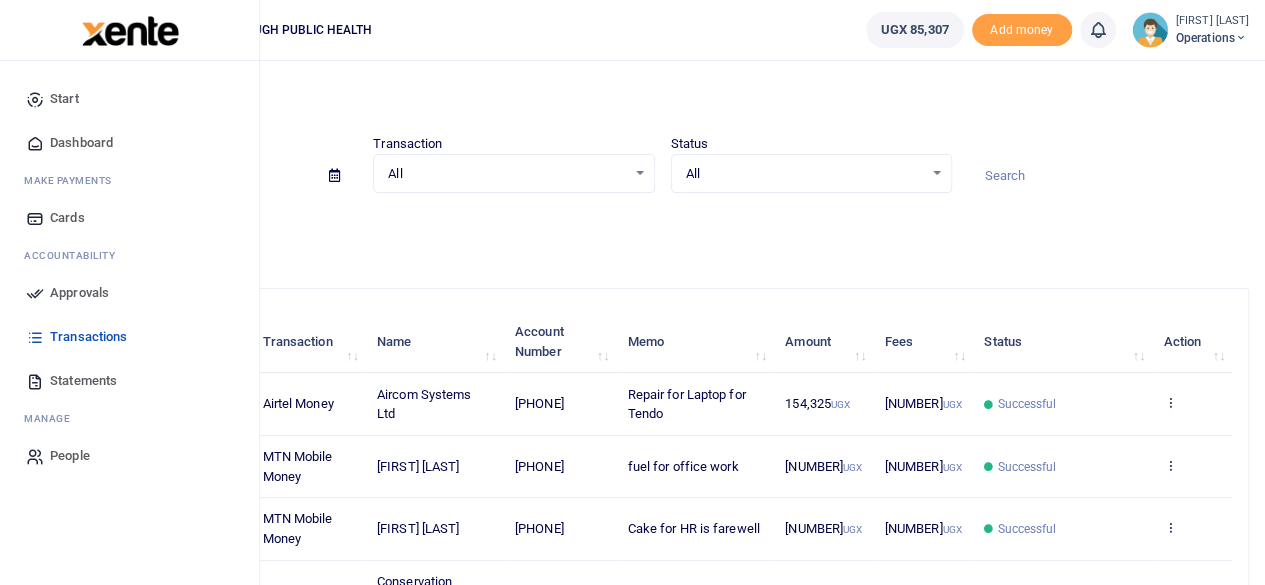 click on "Dashboard" at bounding box center (81, 143) 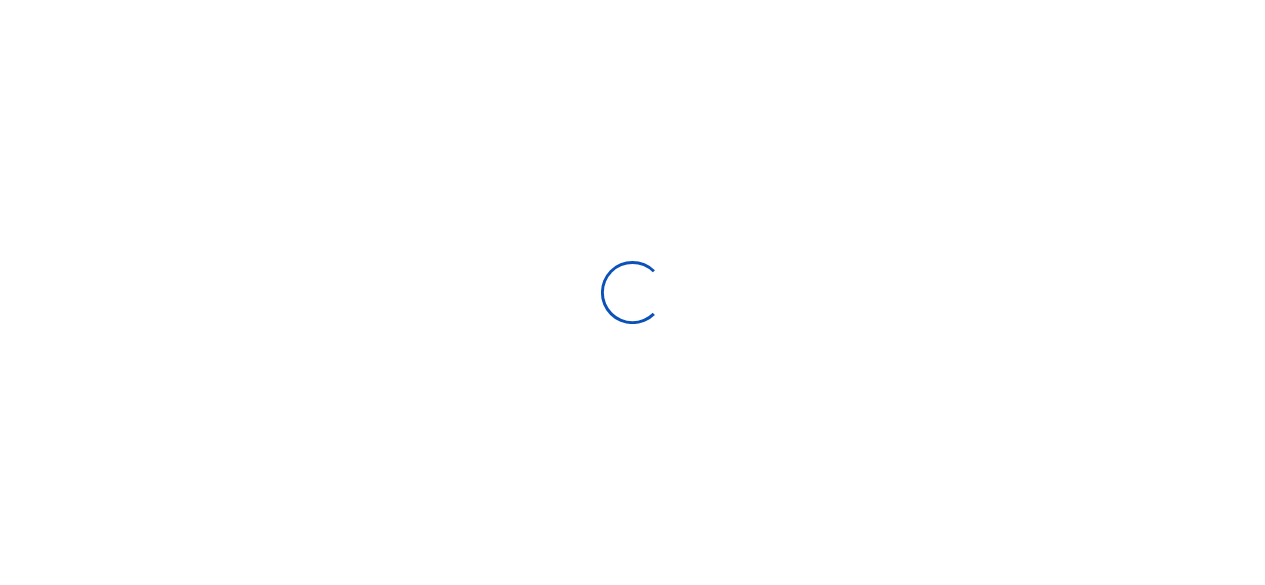 scroll, scrollTop: 0, scrollLeft: 0, axis: both 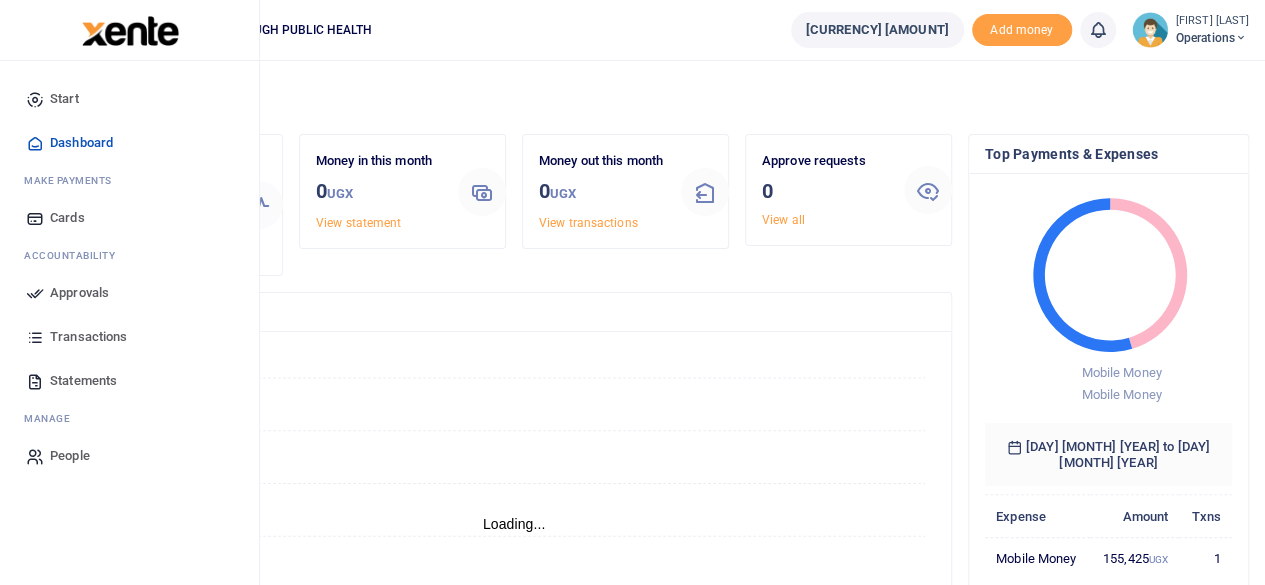 click on "ake Payments" at bounding box center (73, 180) 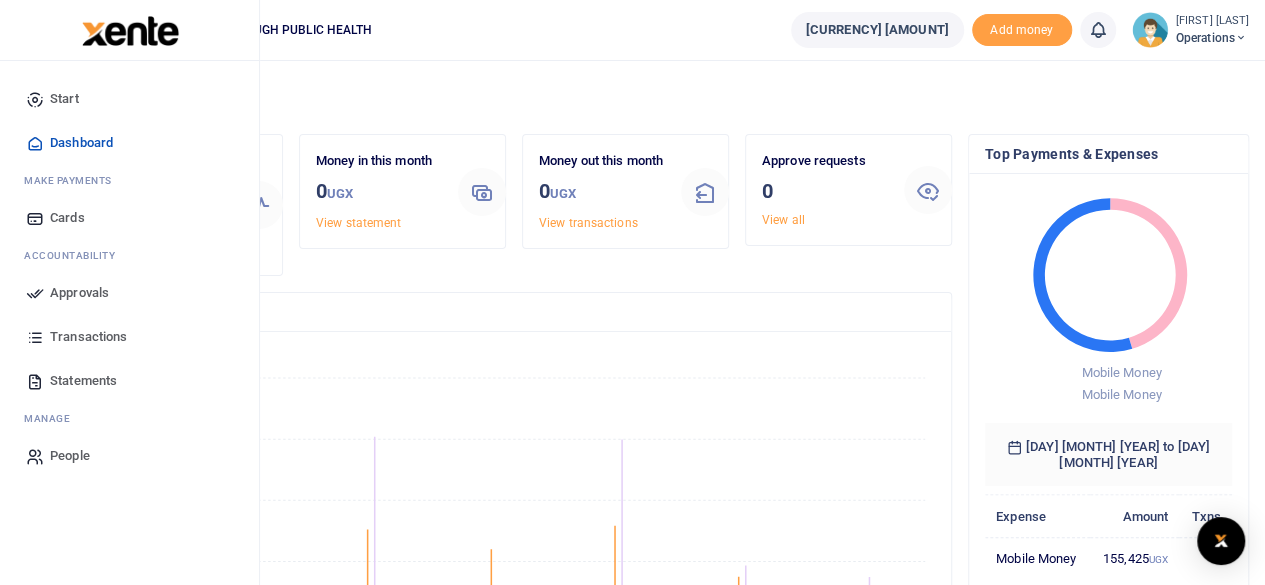 click on "countability" at bounding box center (73, 180) 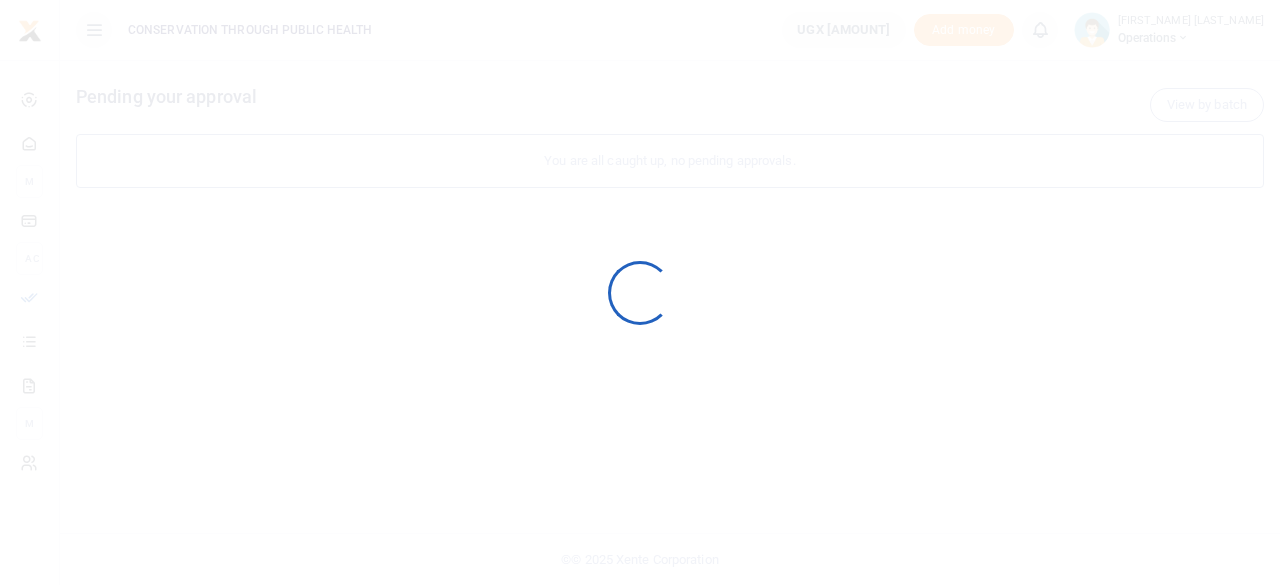 scroll, scrollTop: 0, scrollLeft: 0, axis: both 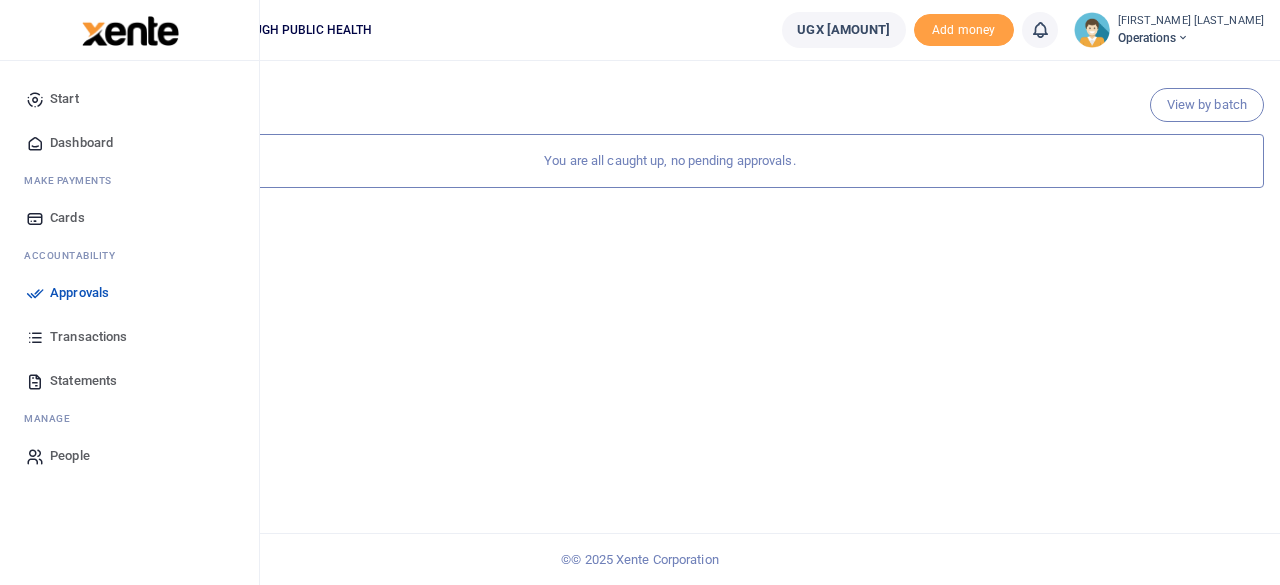 click on "ake Payments" at bounding box center (73, 180) 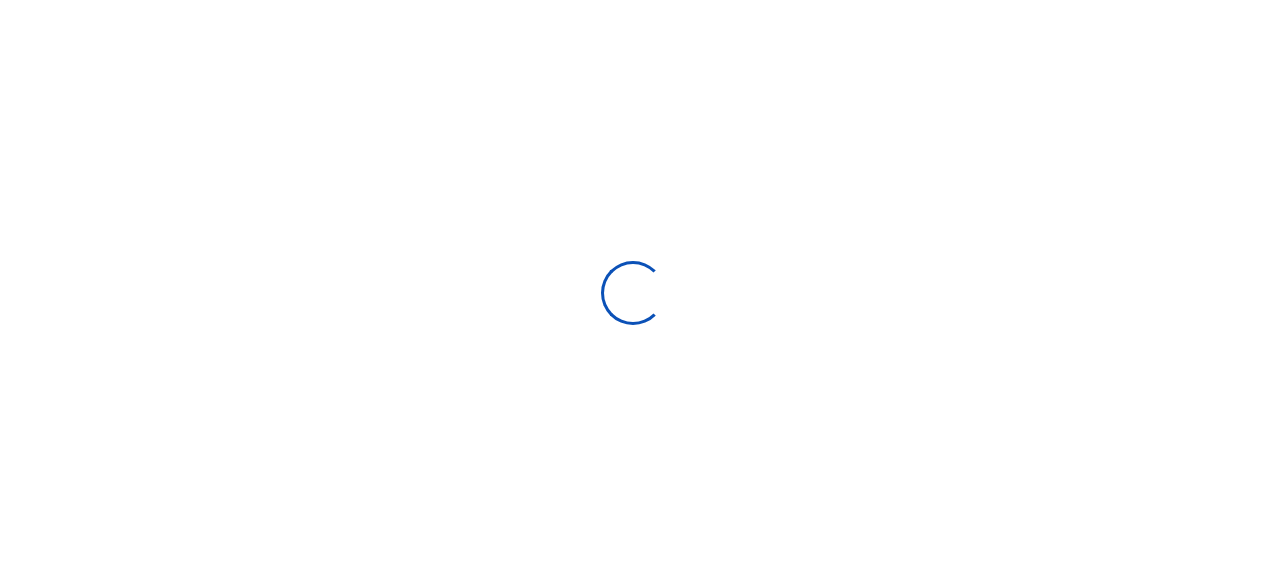 scroll, scrollTop: 0, scrollLeft: 0, axis: both 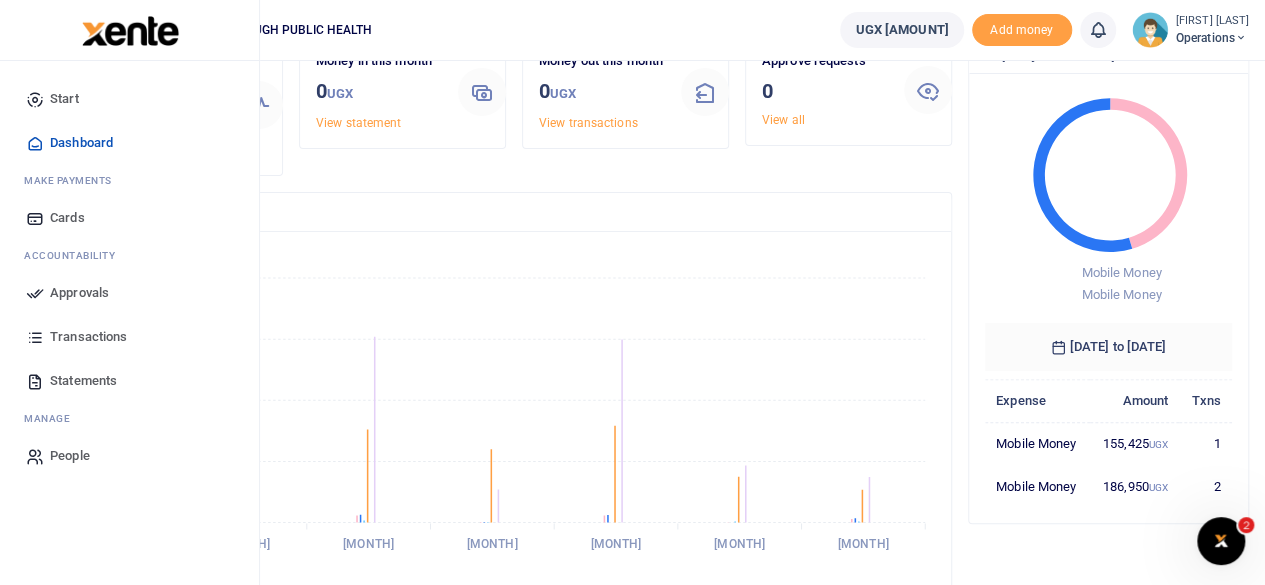 click on "Cards" at bounding box center (67, 218) 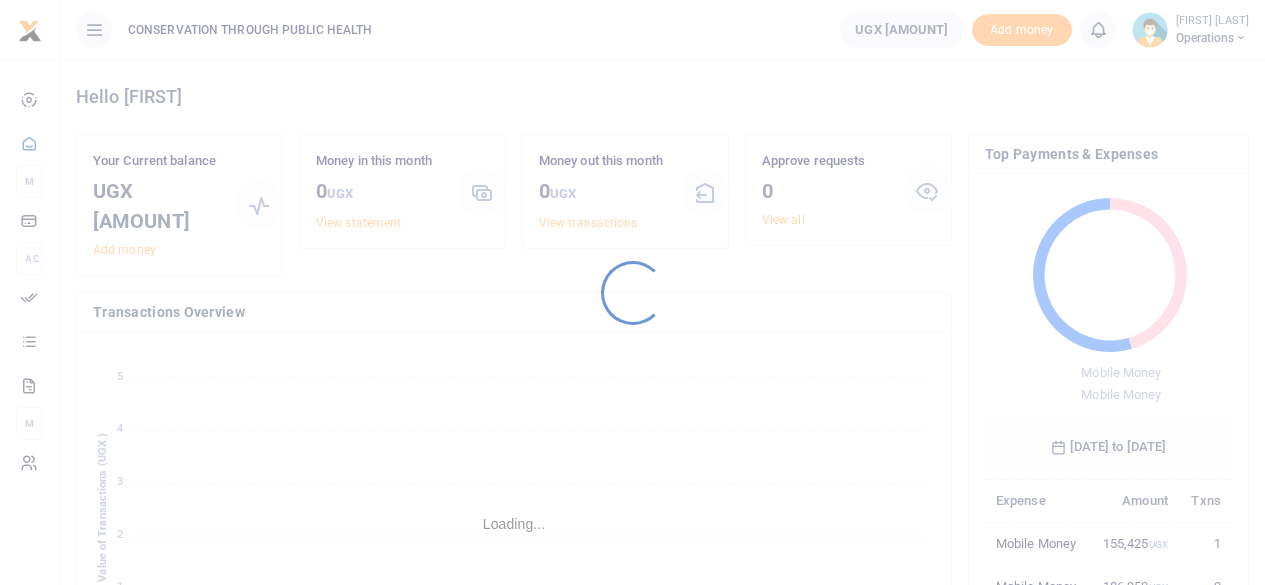 scroll, scrollTop: 0, scrollLeft: 0, axis: both 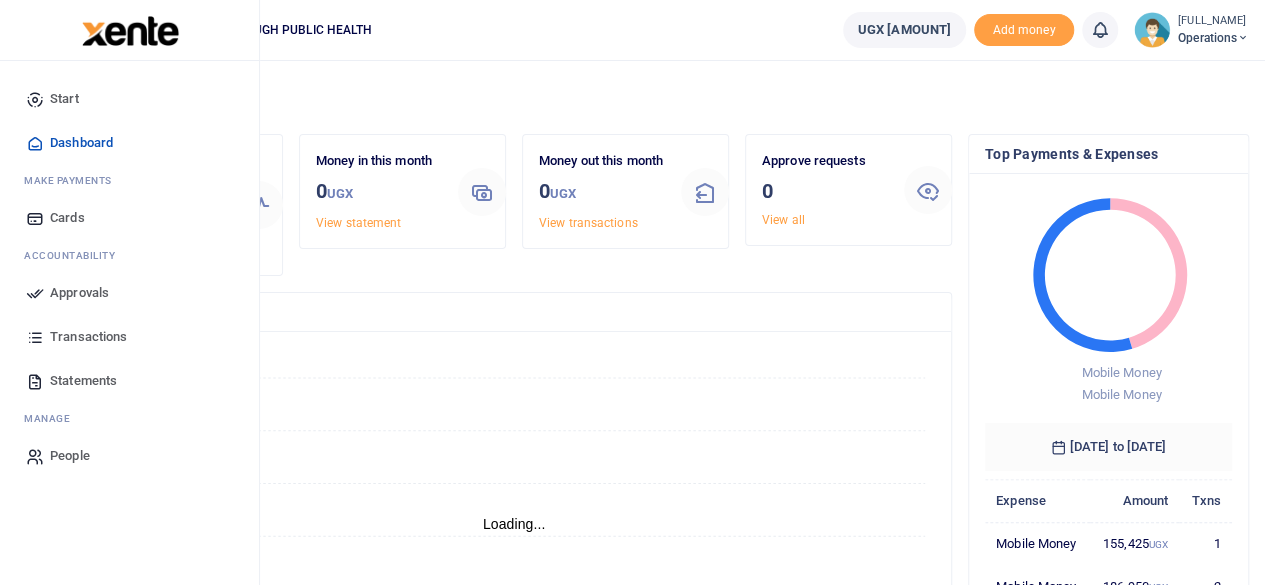 click on "ake Payments" at bounding box center (73, 180) 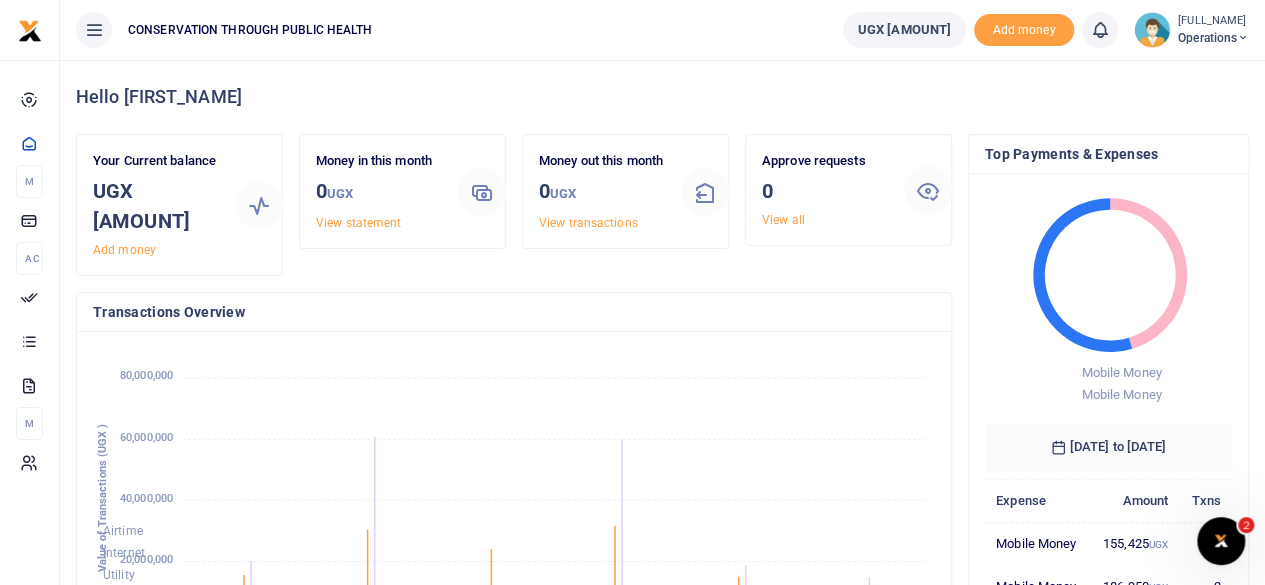 scroll, scrollTop: 0, scrollLeft: 0, axis: both 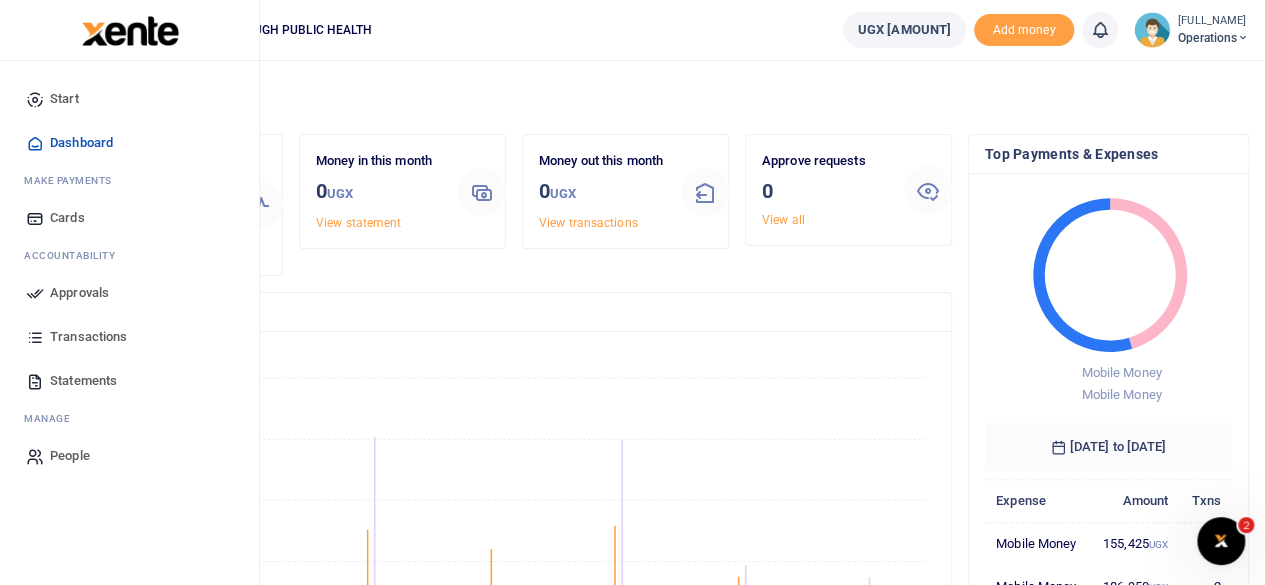 click on "Dashboard" at bounding box center [81, 143] 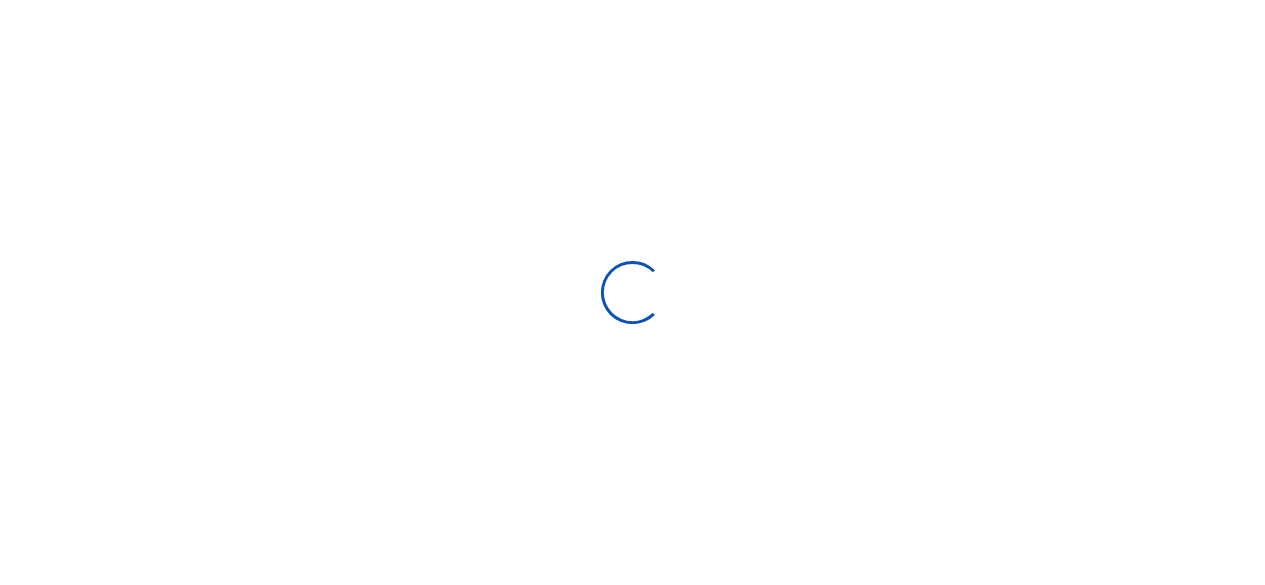 scroll, scrollTop: 0, scrollLeft: 0, axis: both 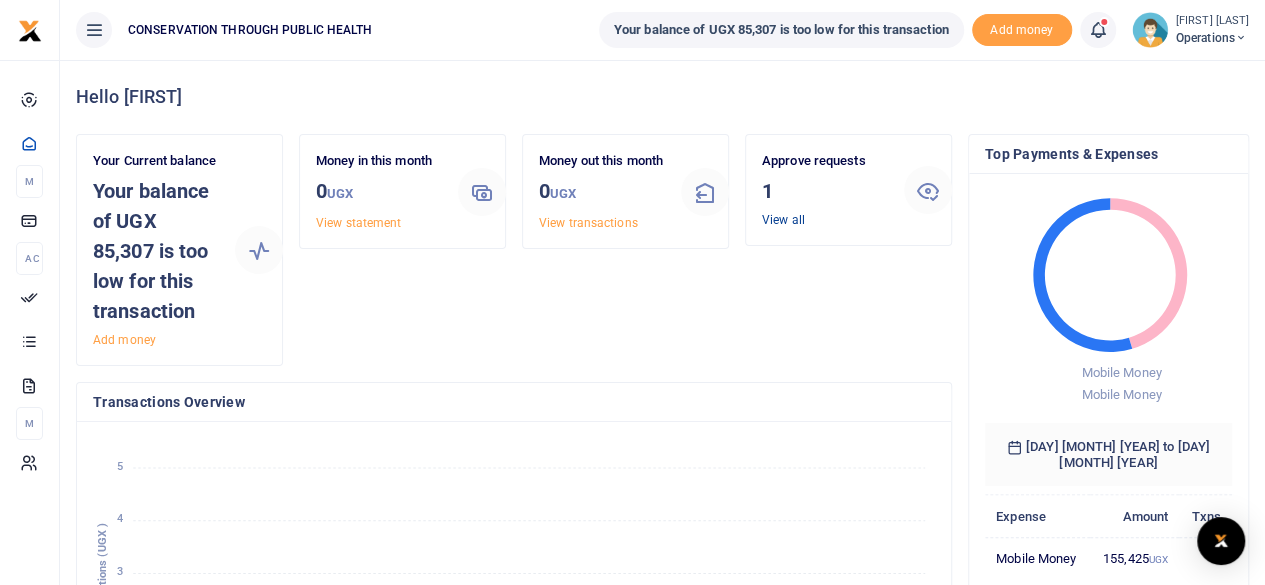 click on "View all" at bounding box center [783, 220] 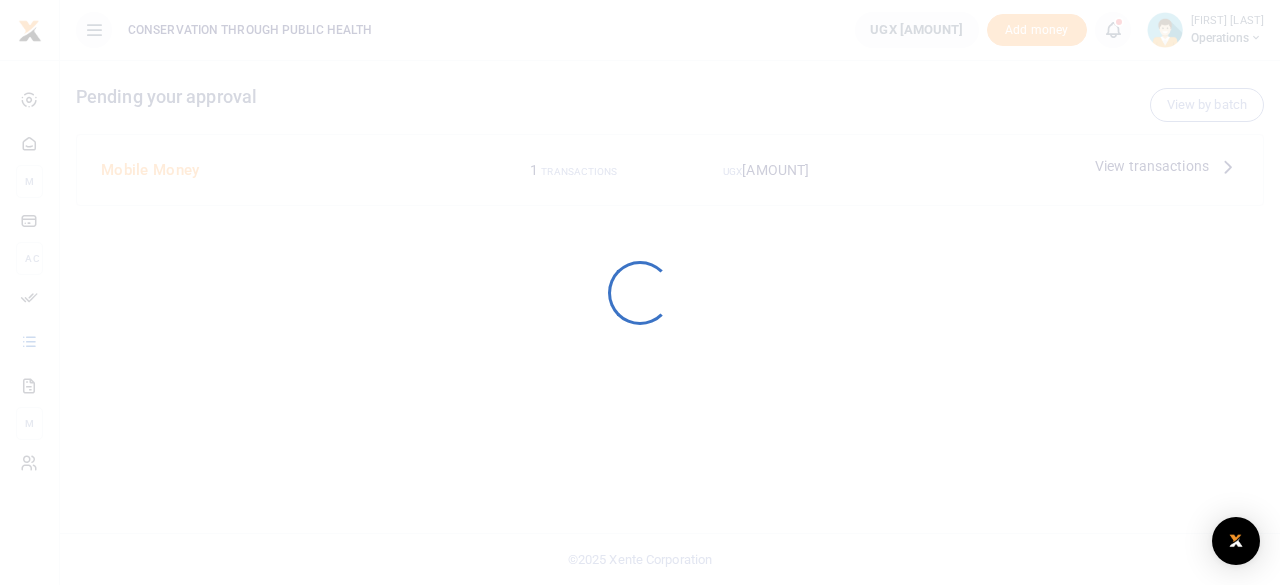 scroll, scrollTop: 0, scrollLeft: 0, axis: both 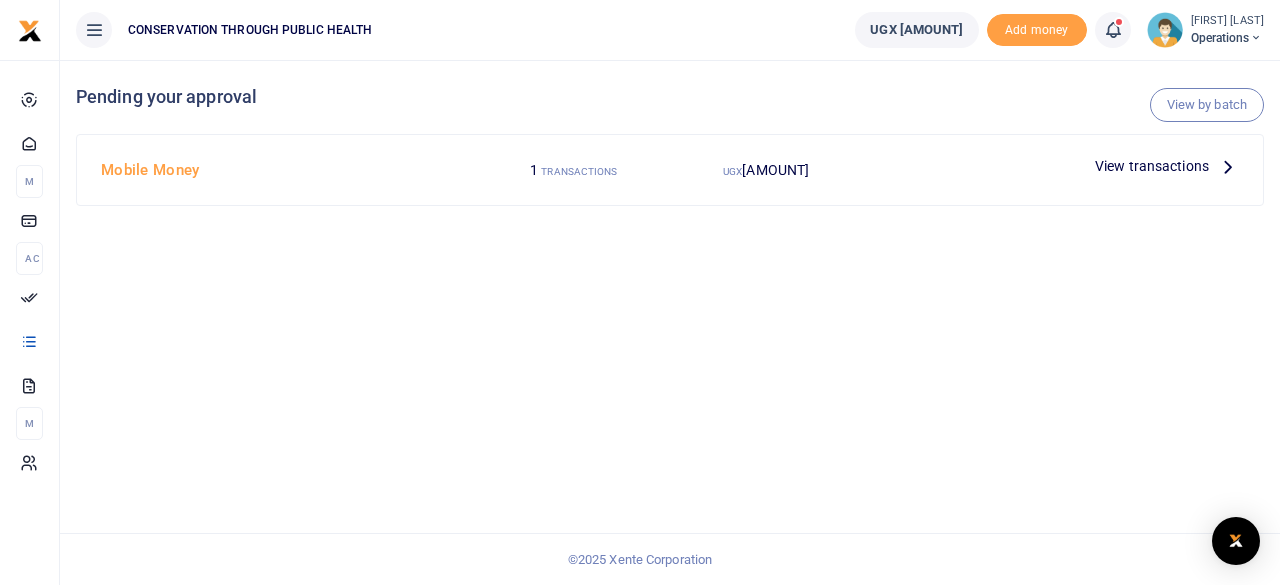 click at bounding box center (1228, 166) 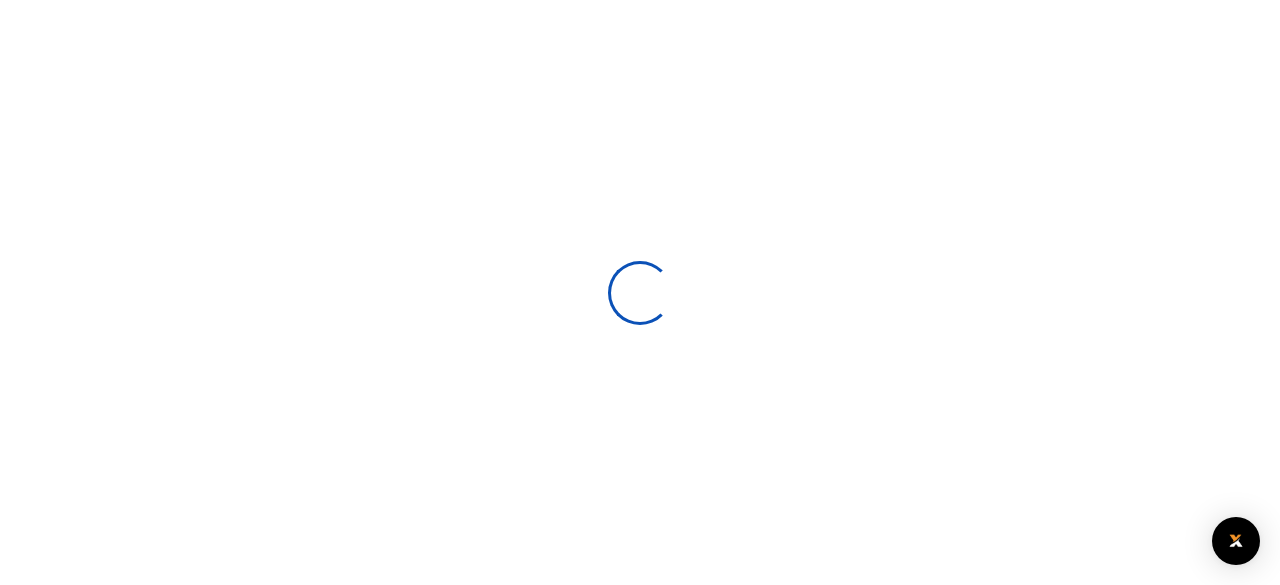 scroll, scrollTop: 0, scrollLeft: 0, axis: both 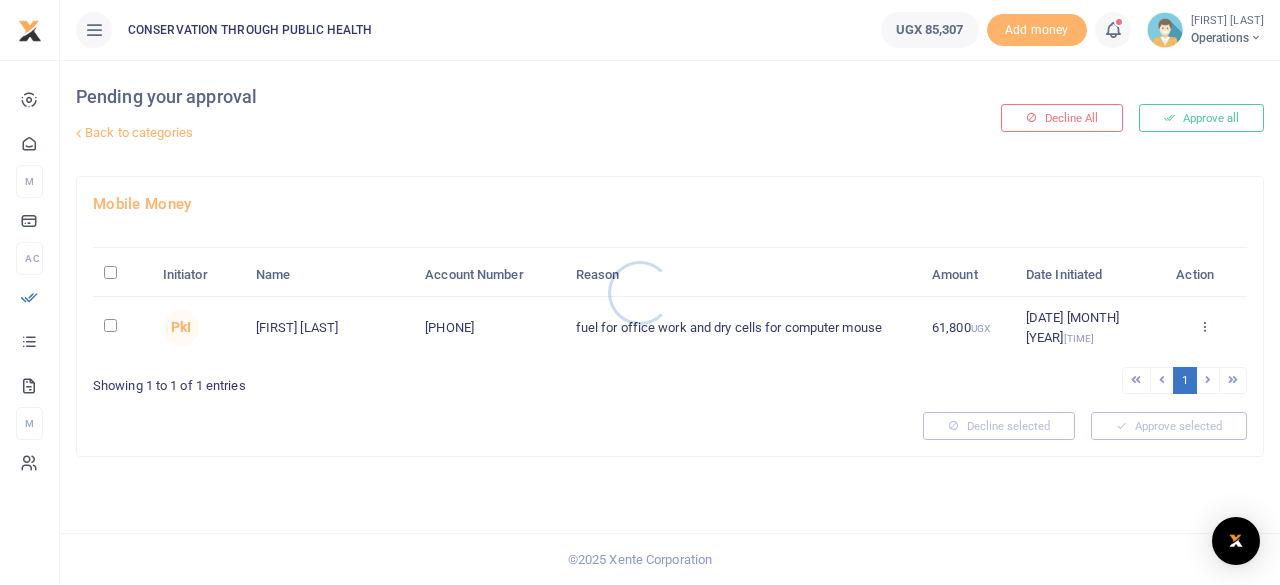 click at bounding box center [640, 292] 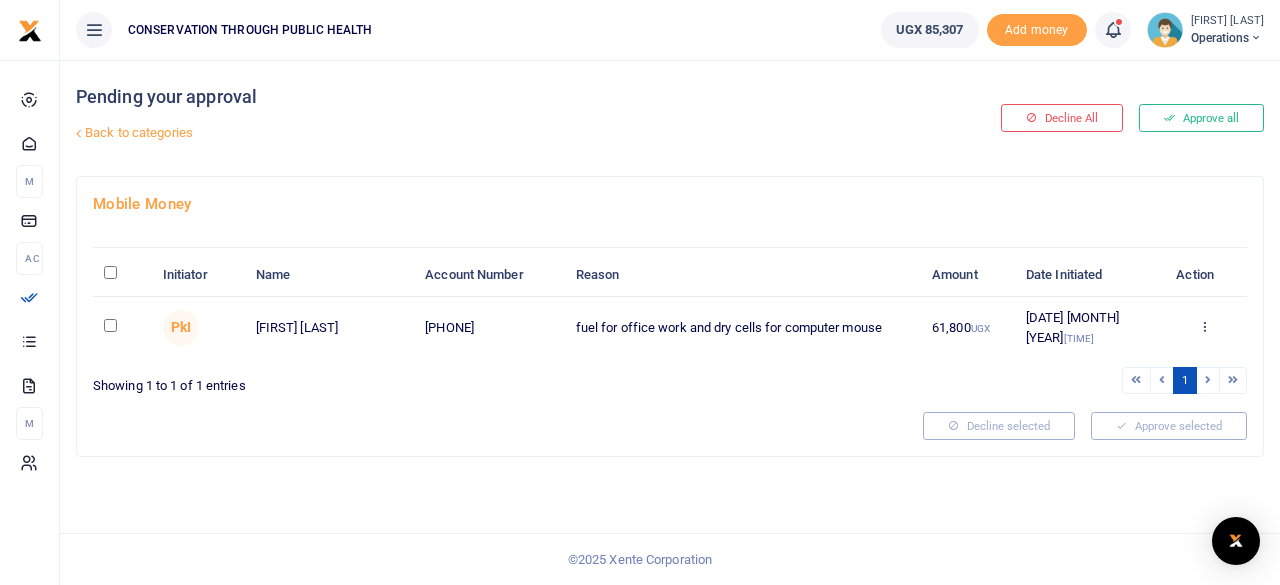 click at bounding box center (110, 325) 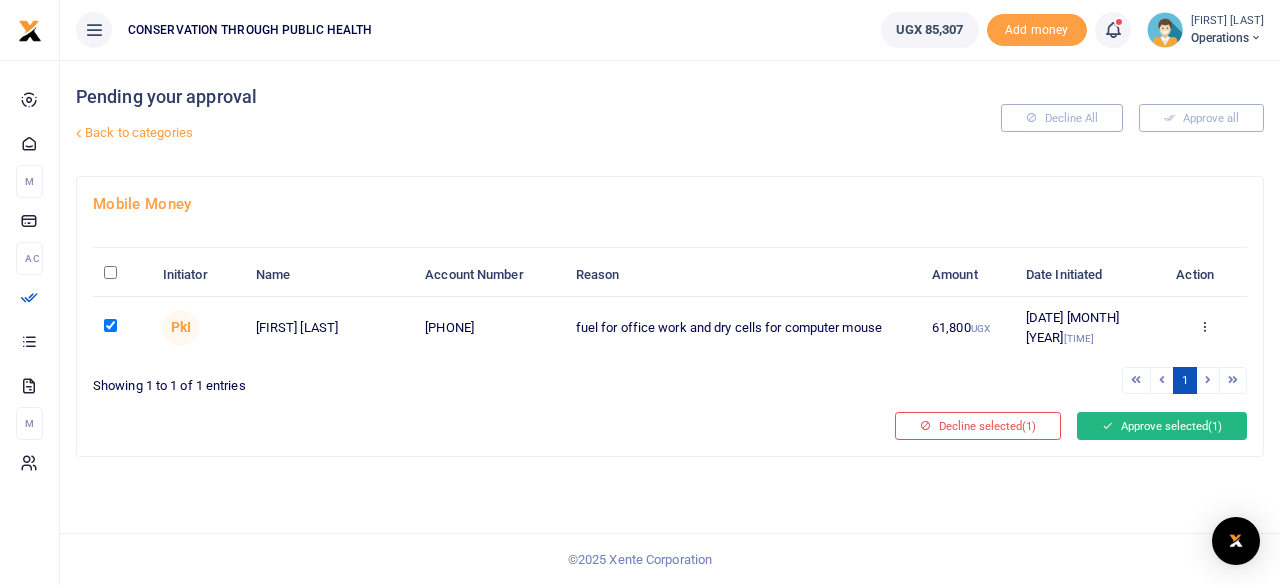 click on "Approve selected  (1)" at bounding box center [1162, 426] 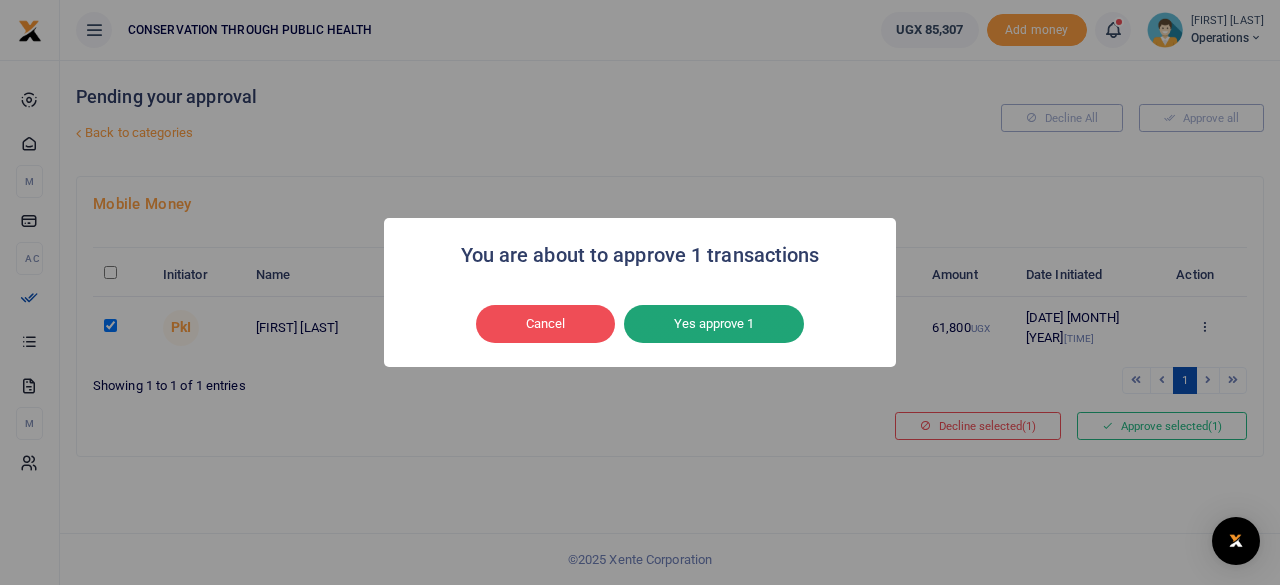 click on "Yes approve 1" at bounding box center (714, 324) 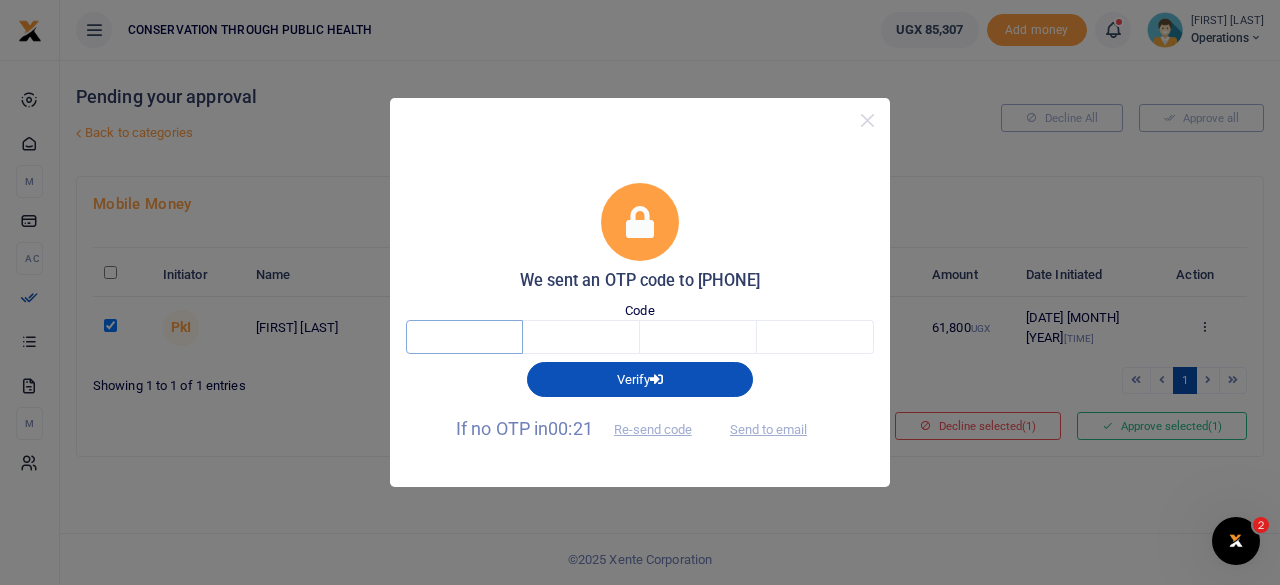 scroll, scrollTop: 0, scrollLeft: 0, axis: both 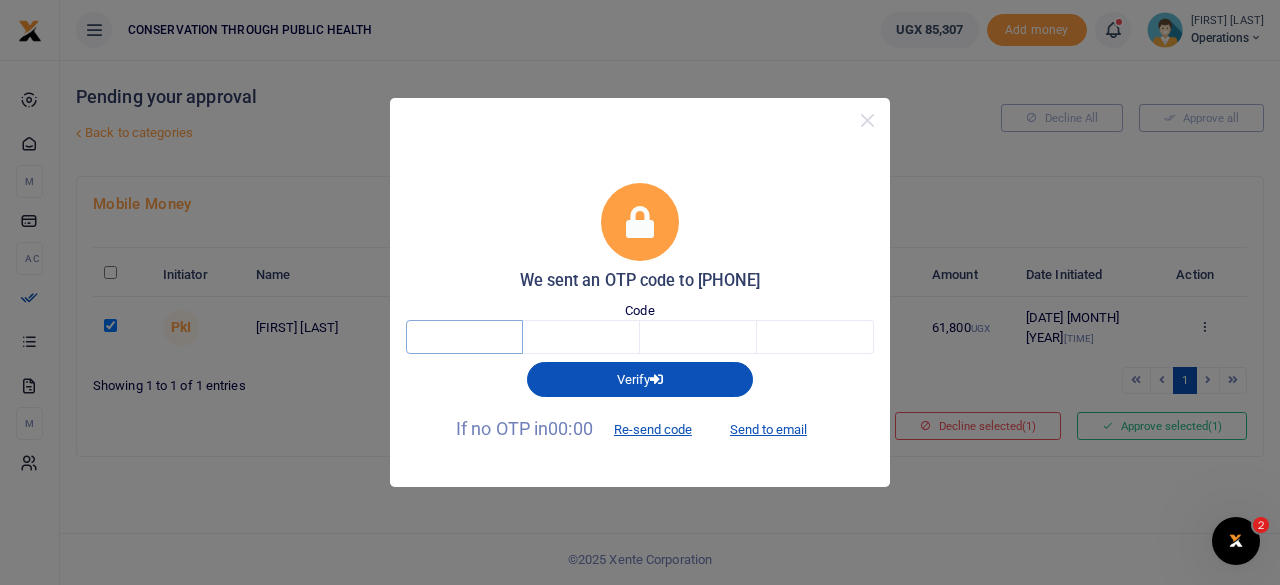 click at bounding box center (464, 337) 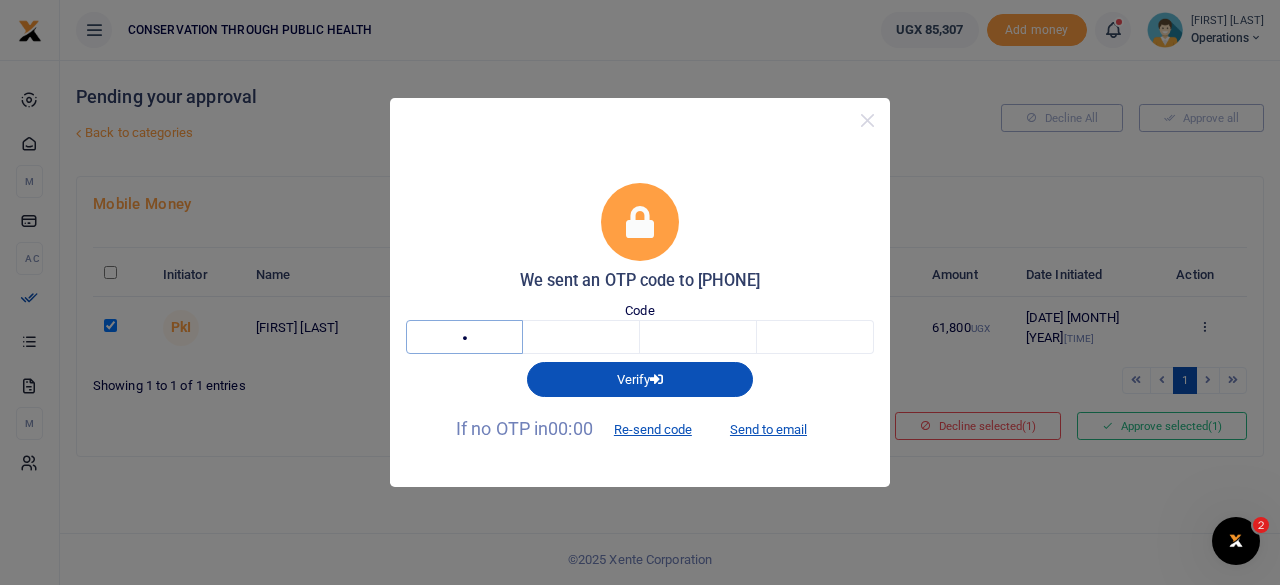 type on "8" 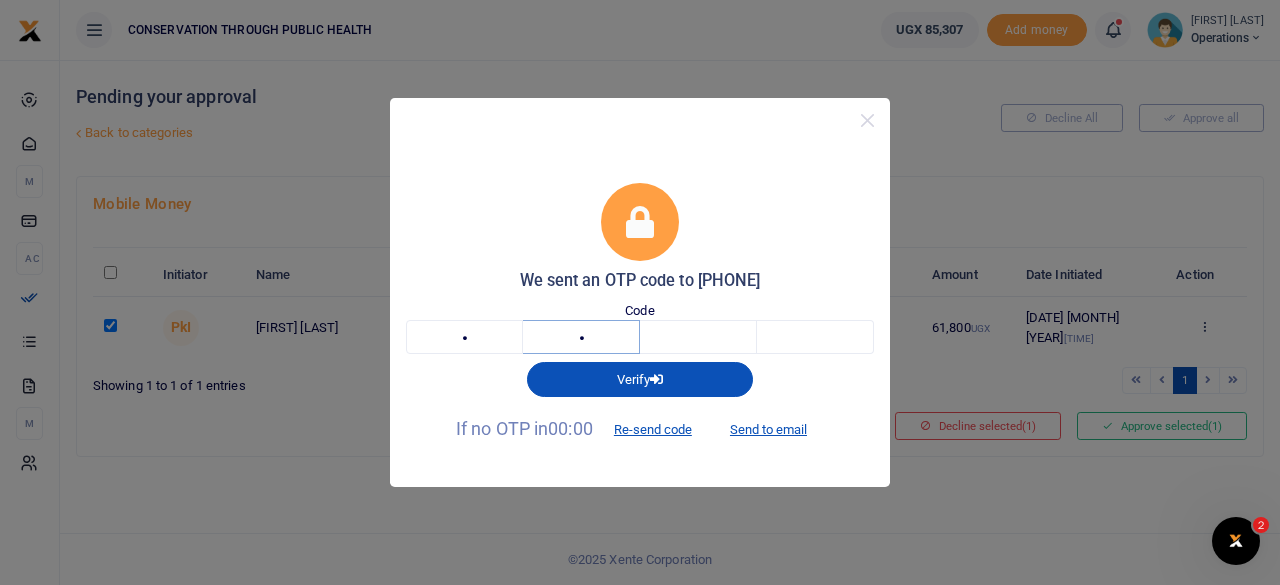 type on "2" 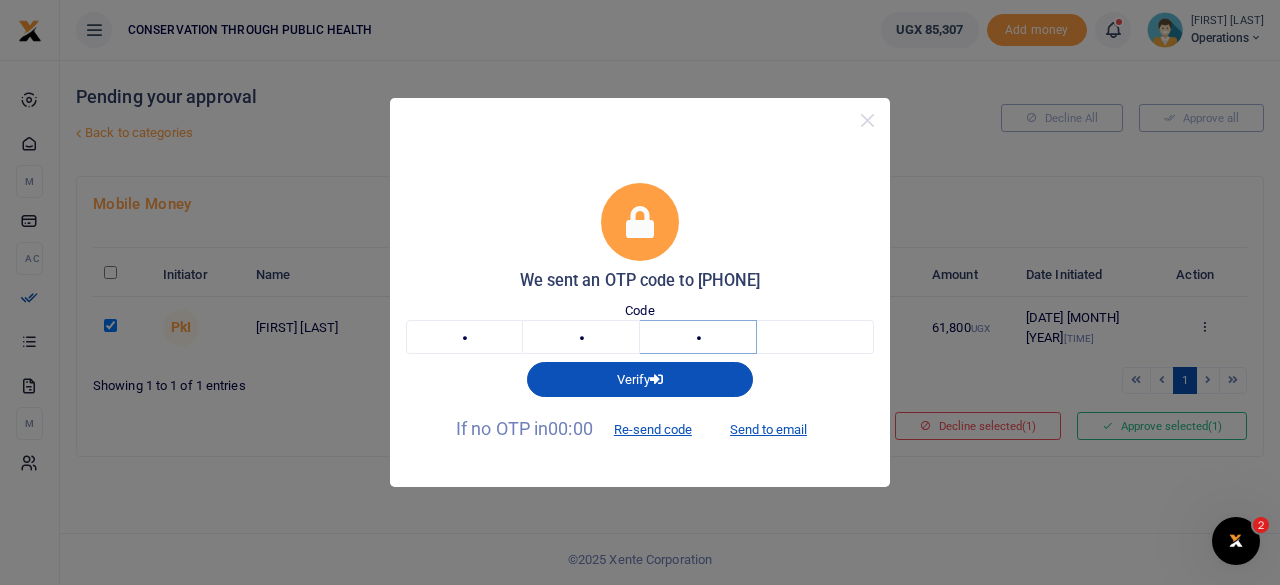 type on "1" 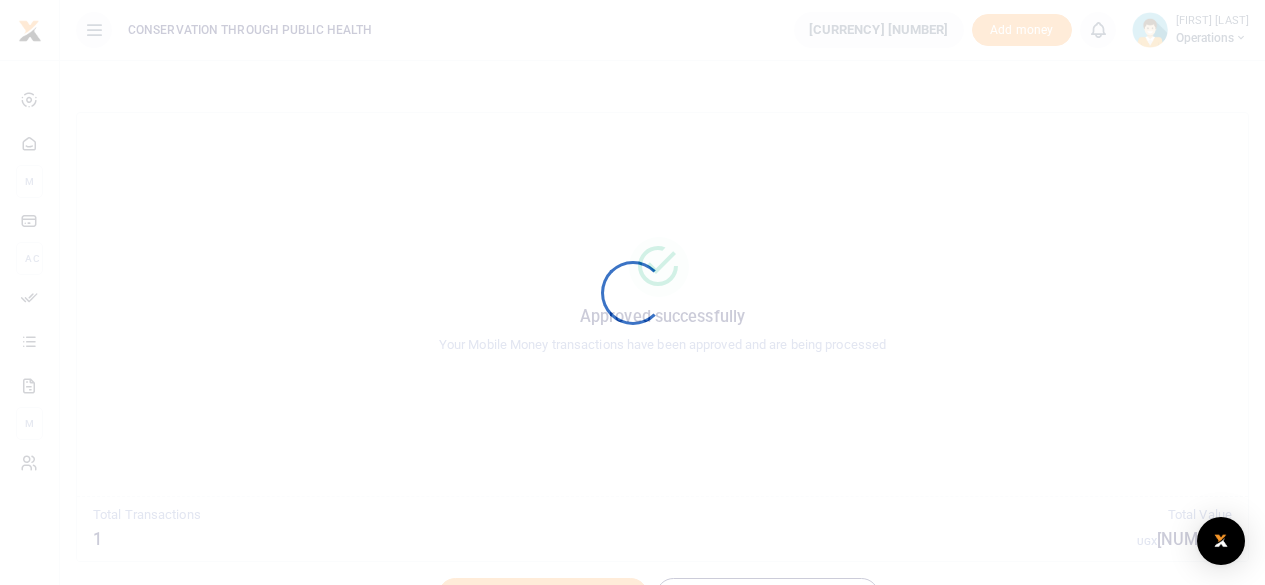 scroll, scrollTop: 0, scrollLeft: 0, axis: both 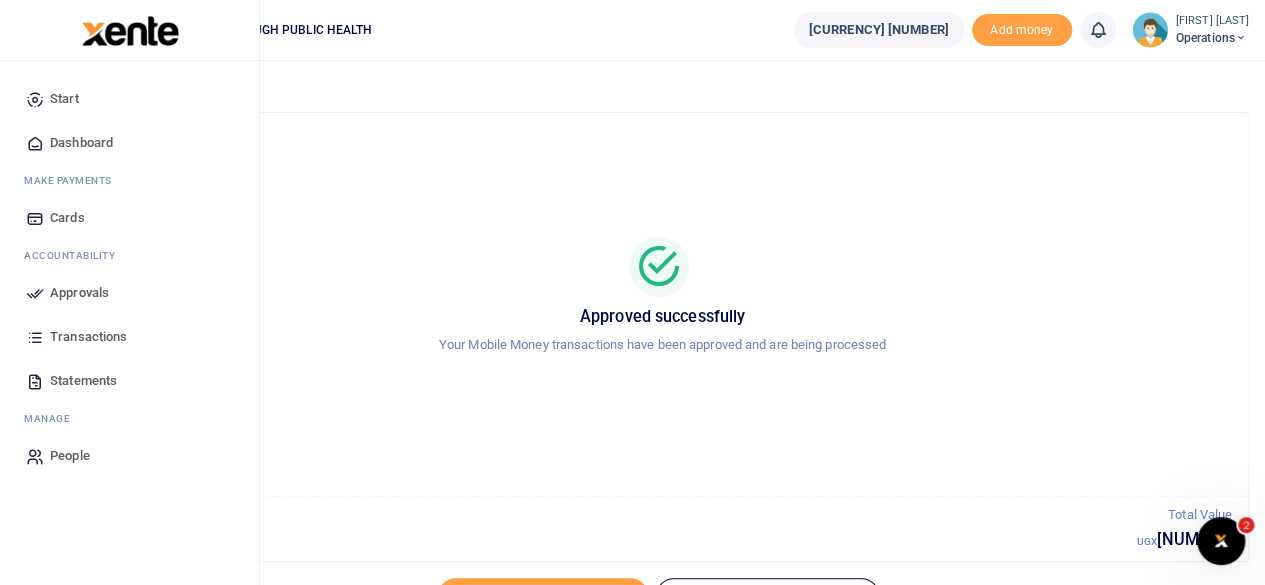 click on "Dashboard" at bounding box center (81, 143) 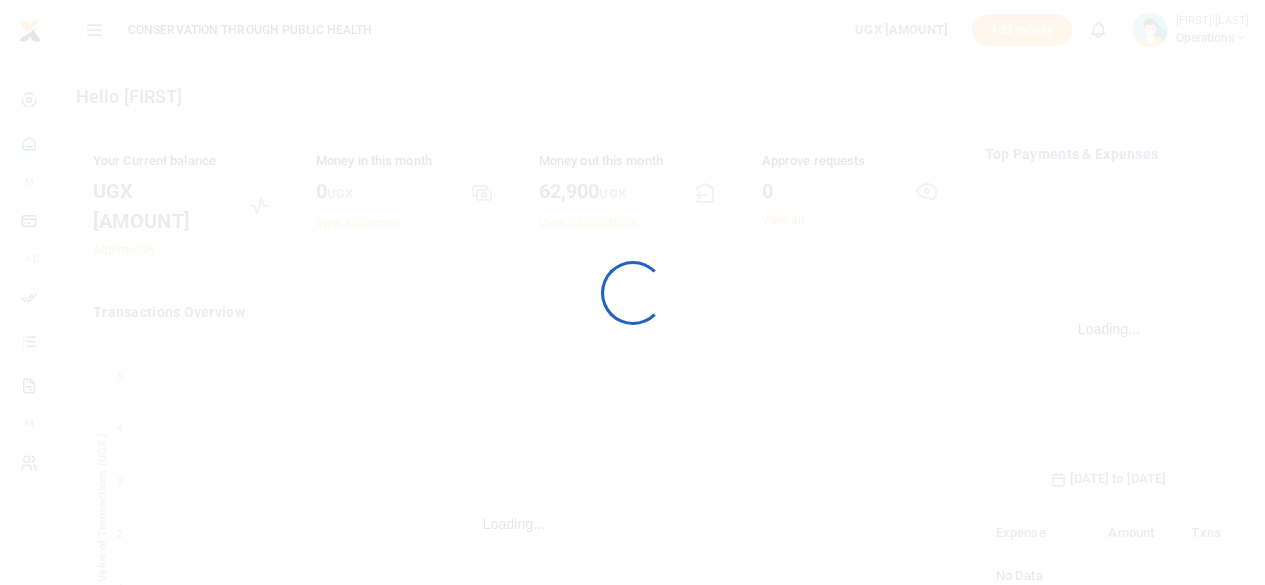 scroll, scrollTop: 0, scrollLeft: 0, axis: both 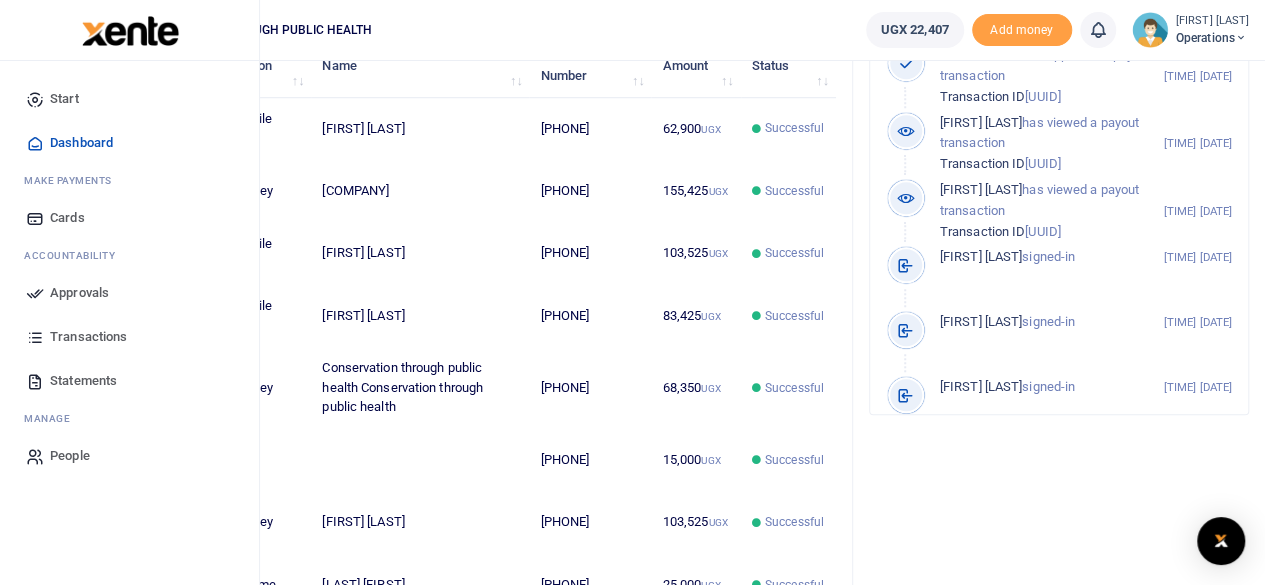 click on "Start" at bounding box center (64, 99) 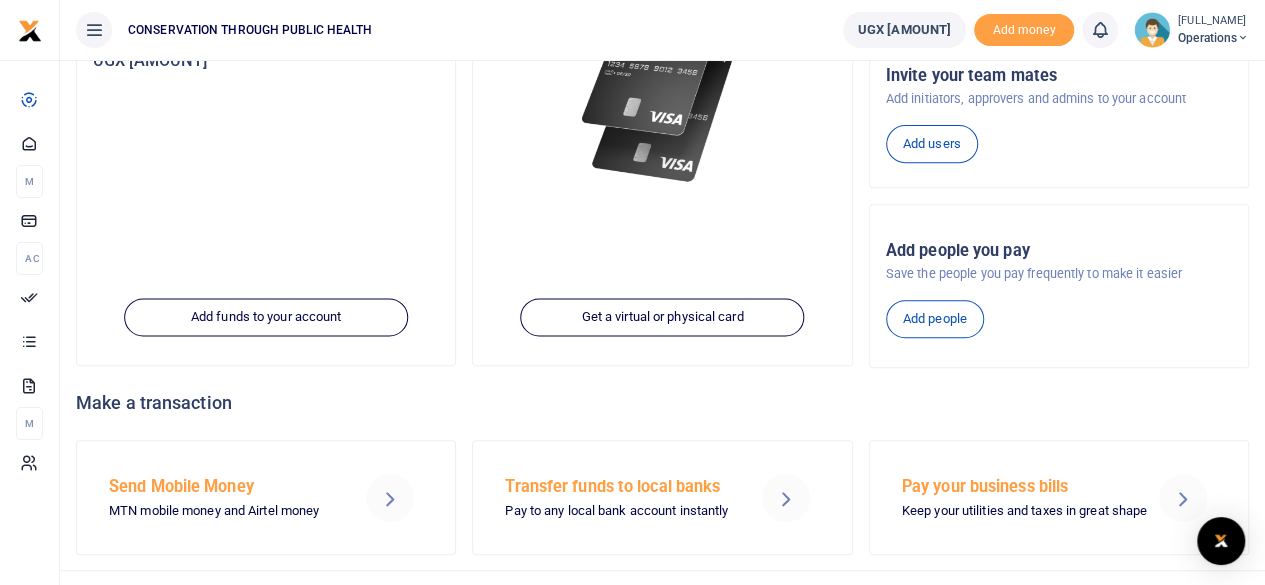 scroll, scrollTop: 353, scrollLeft: 0, axis: vertical 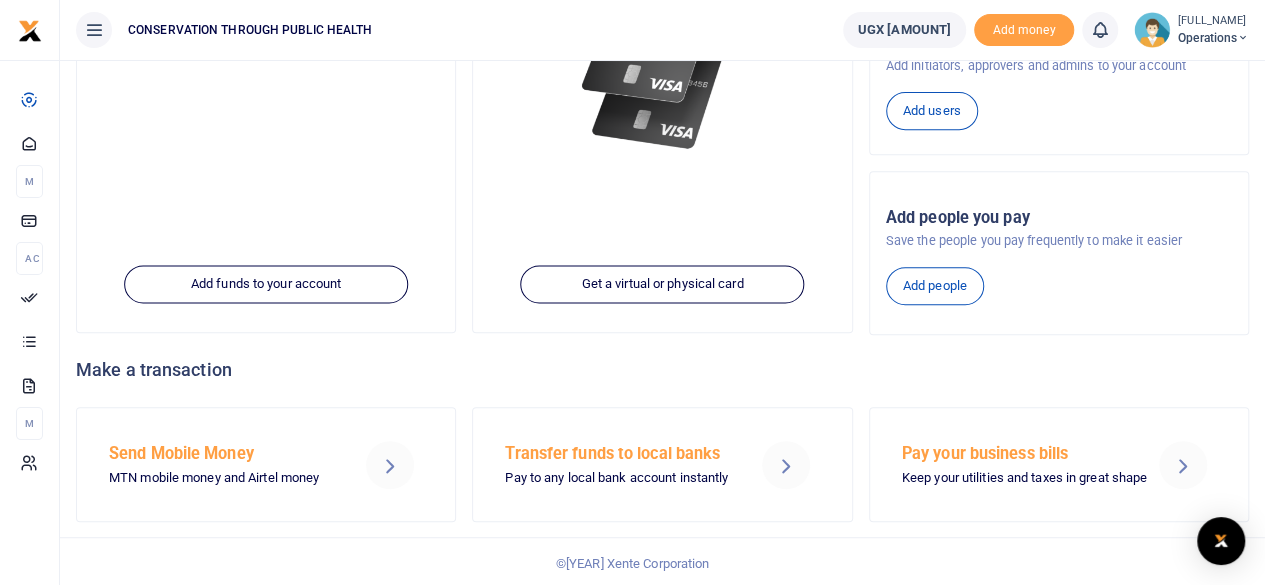 click at bounding box center [390, 465] 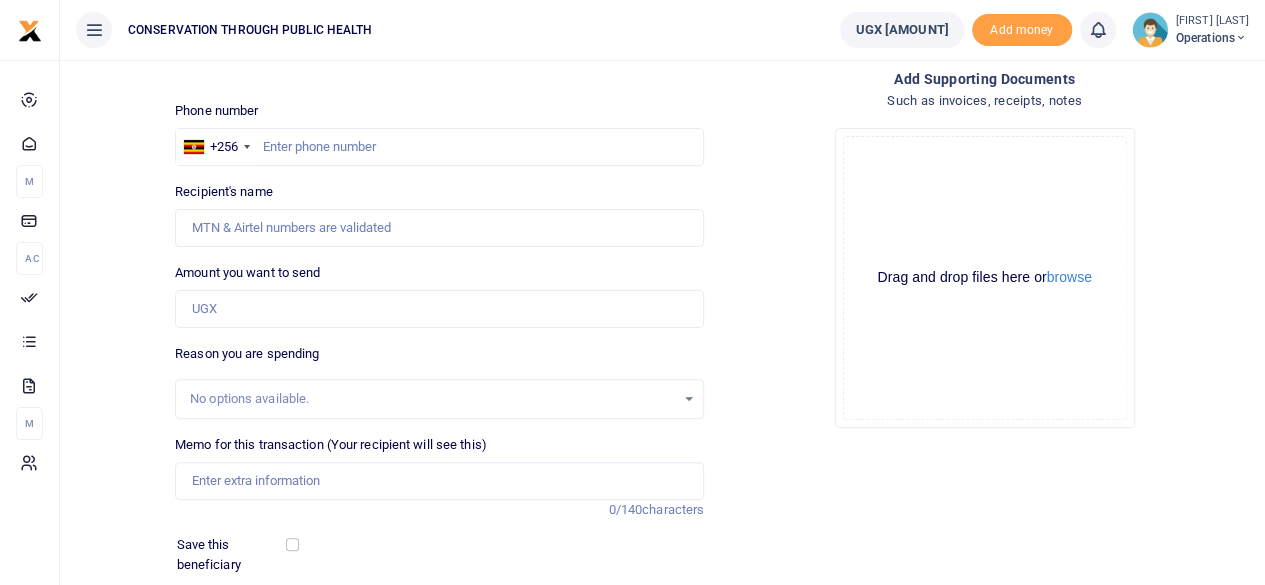 scroll, scrollTop: 0, scrollLeft: 0, axis: both 